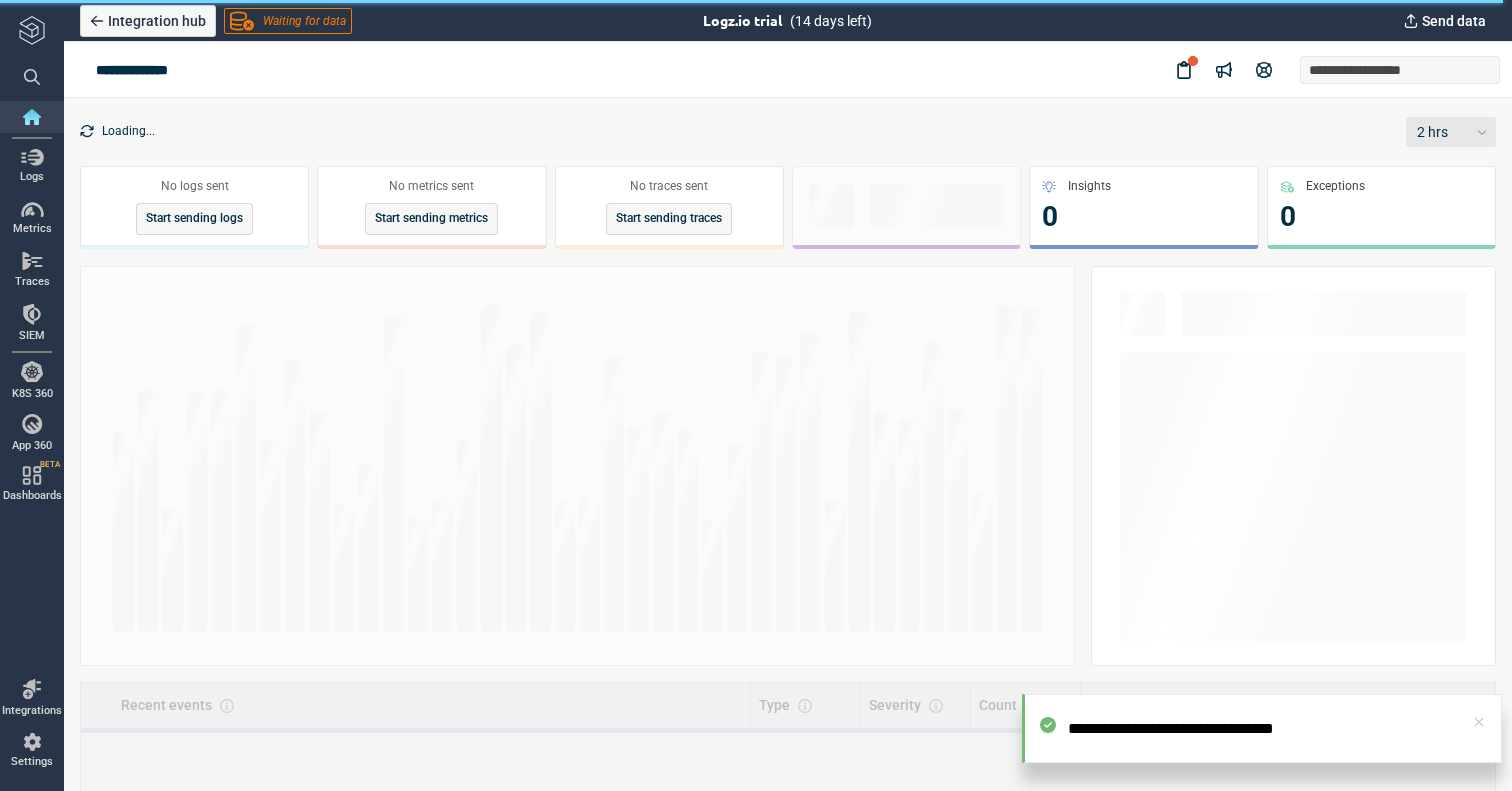 scroll, scrollTop: 0, scrollLeft: 0, axis: both 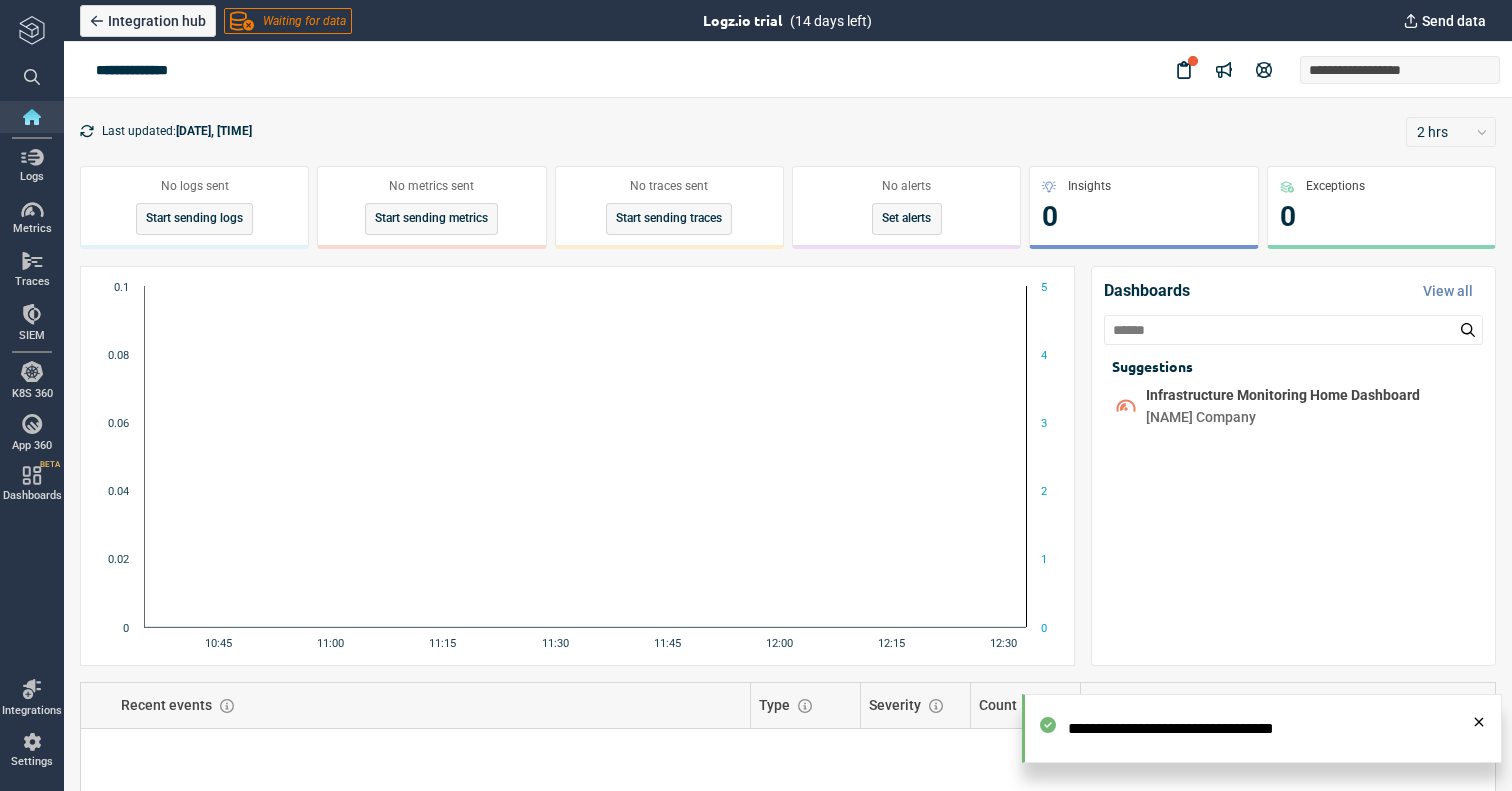 click at bounding box center [1479, 722] 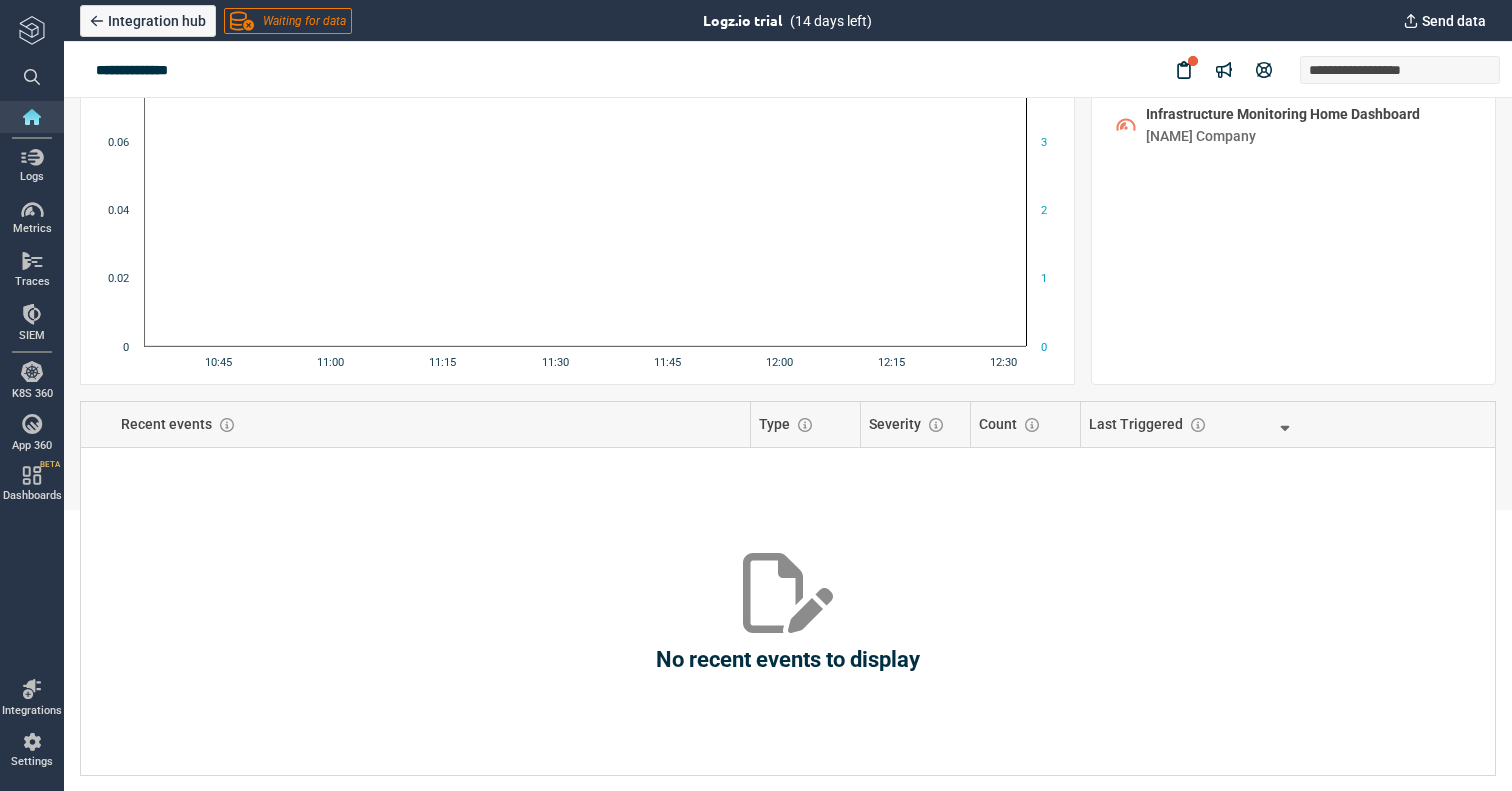 scroll, scrollTop: 0, scrollLeft: 0, axis: both 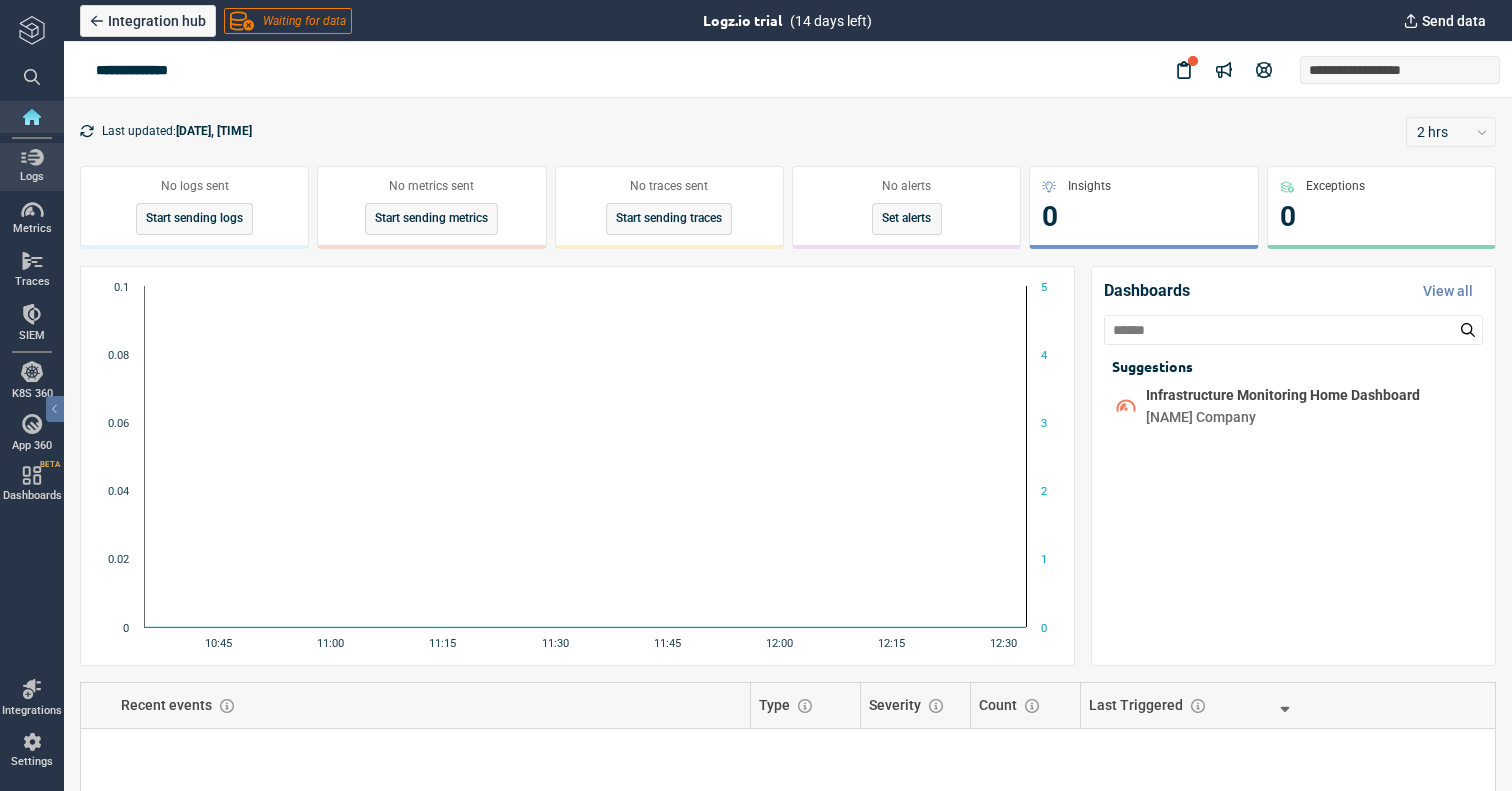 click at bounding box center (32, 157) 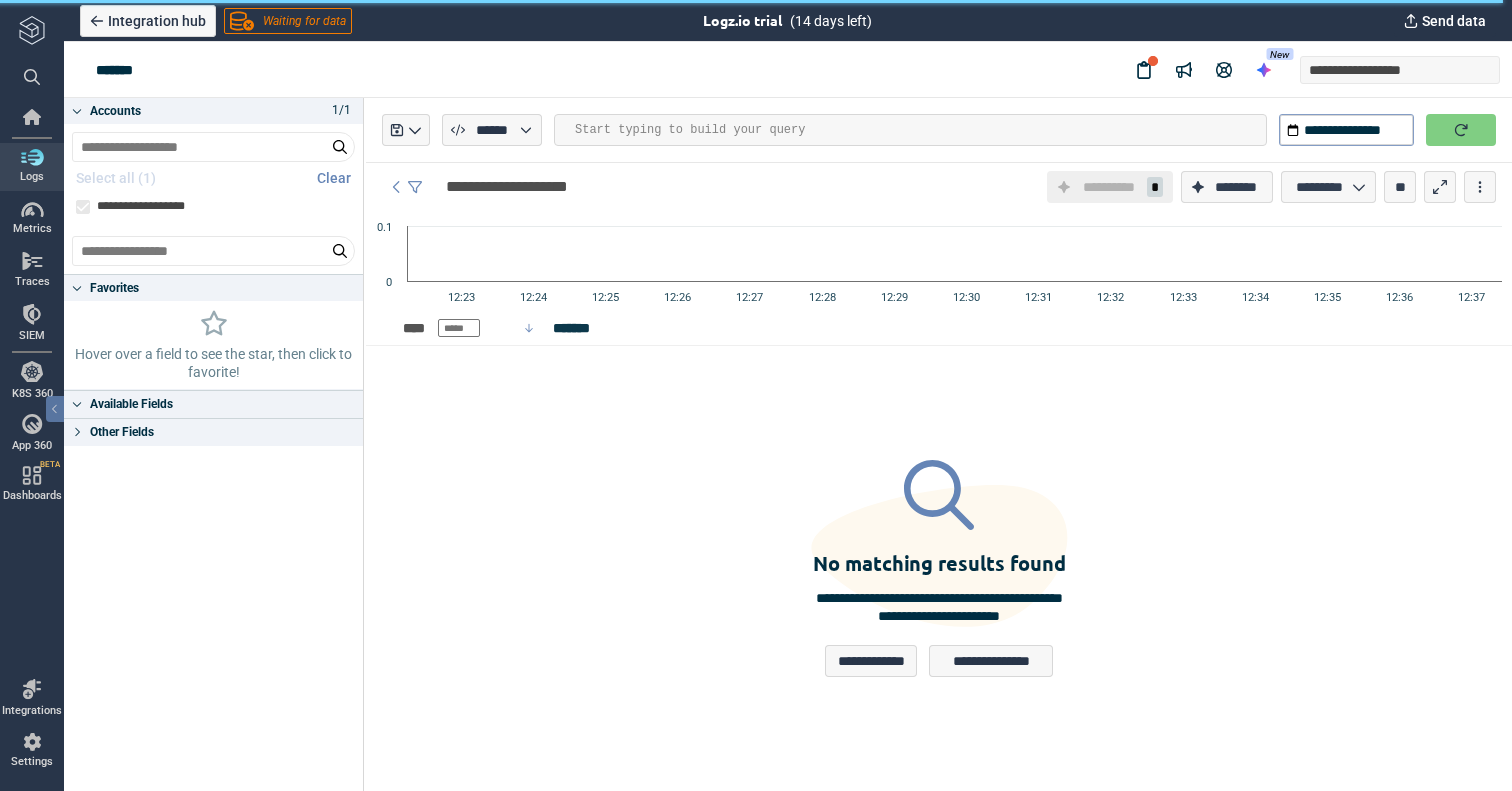 click at bounding box center (32, 77) 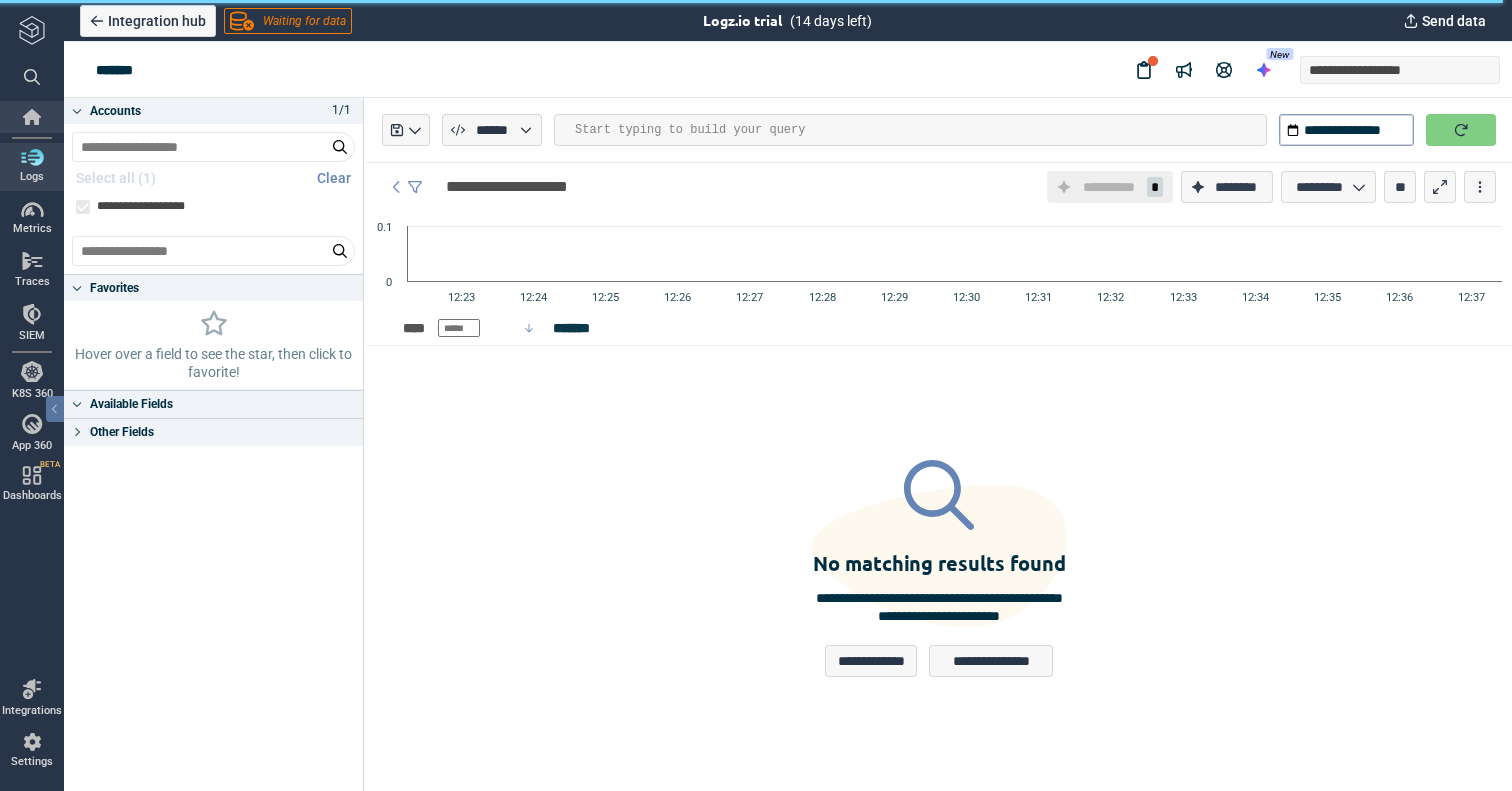 click at bounding box center [32, 117] 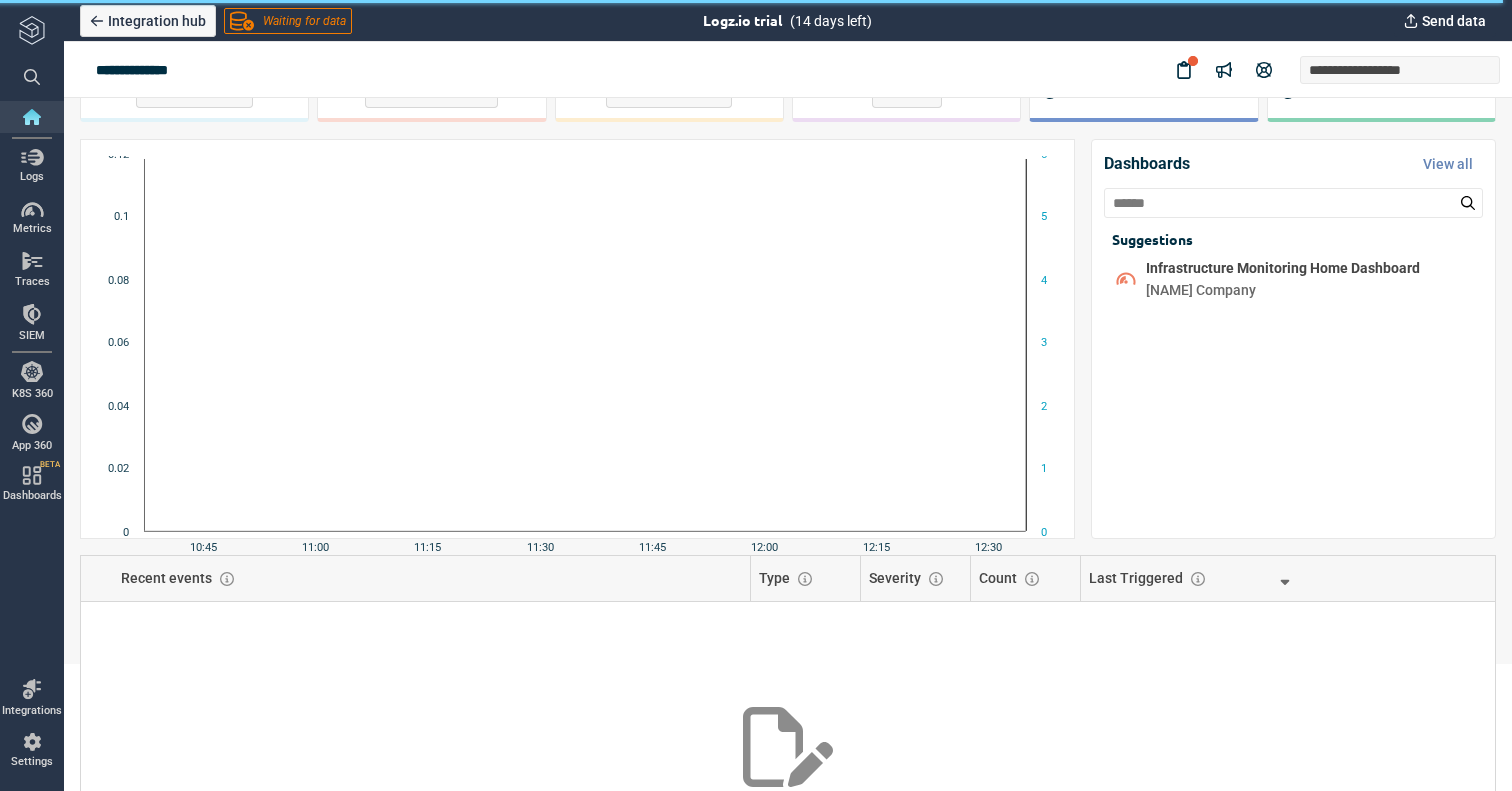 scroll, scrollTop: 281, scrollLeft: 0, axis: vertical 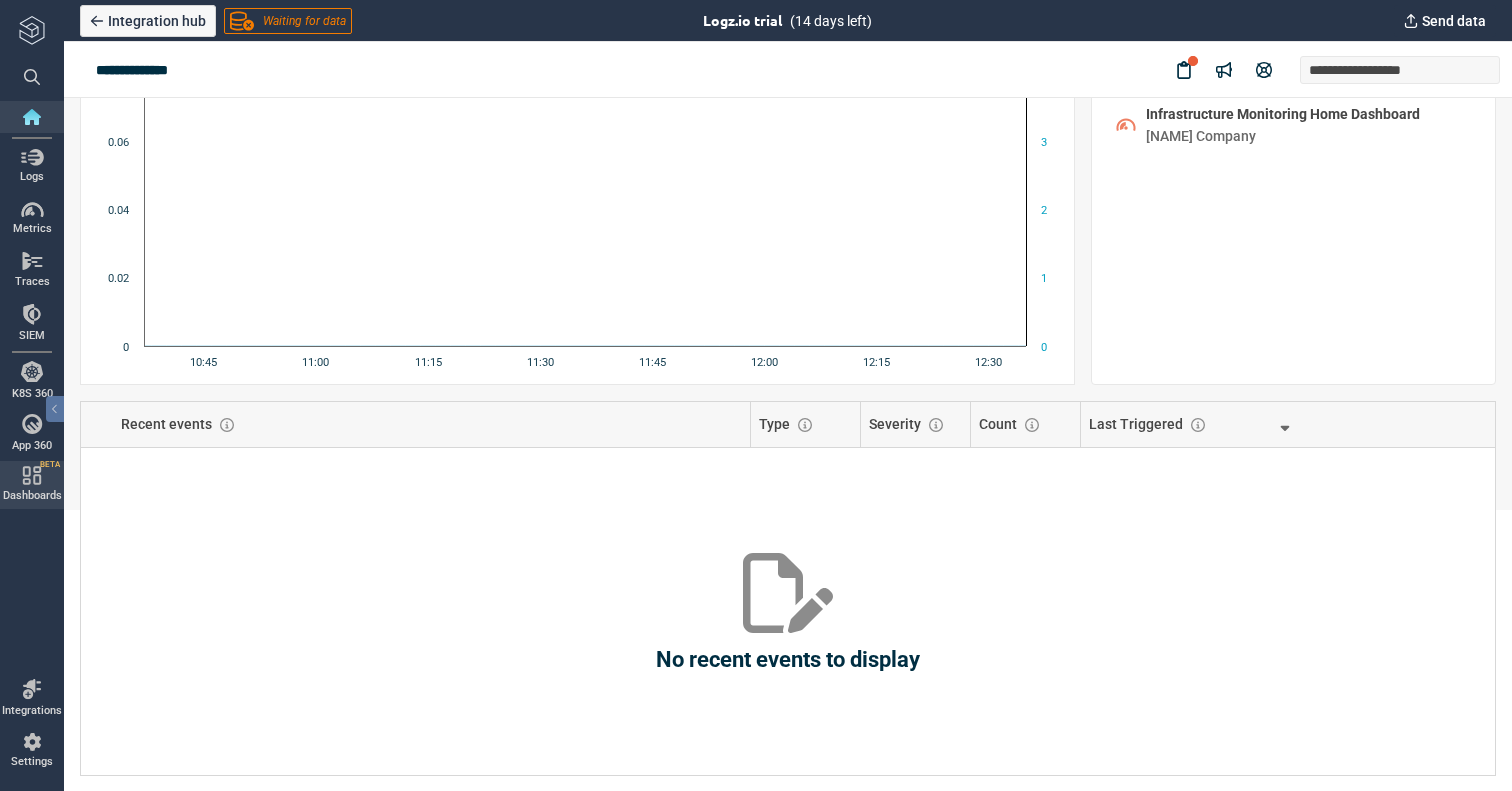 click at bounding box center (32, 475) 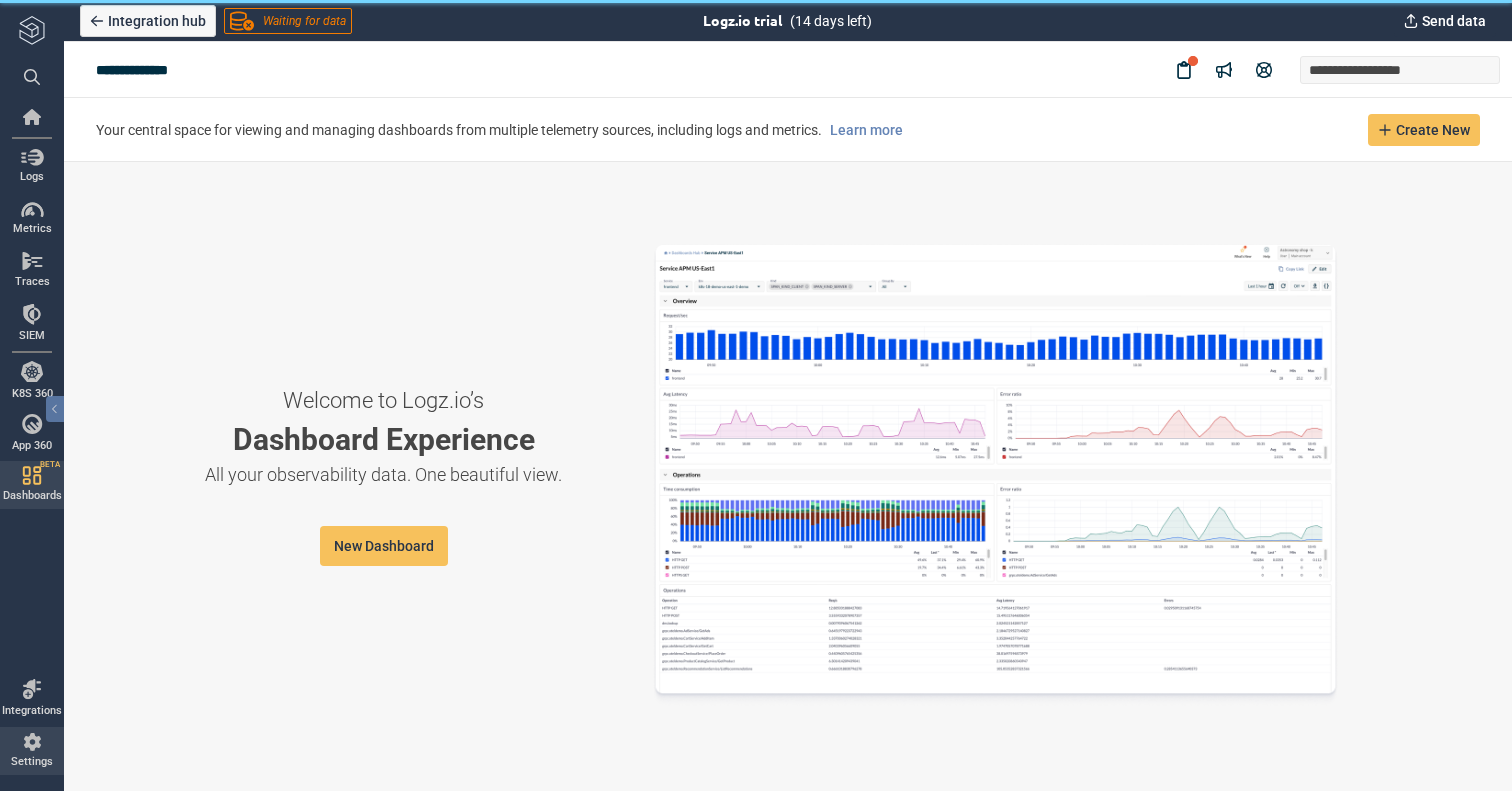 click at bounding box center [32, 742] 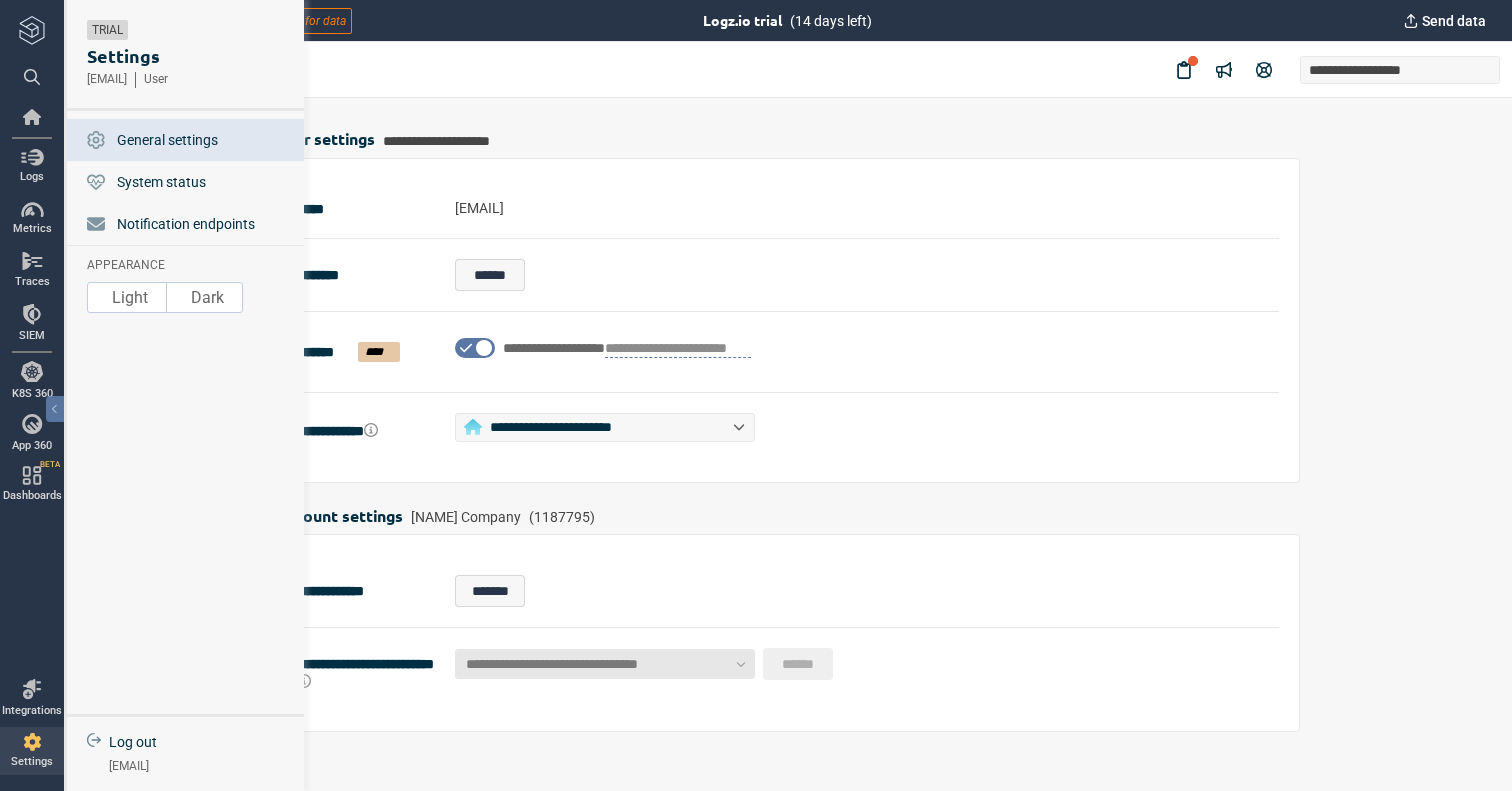 click on "Logs Metrics Traces SIEM K8S 360 App 360 Dashboards BETA Integrations Settings" at bounding box center (32, 459) 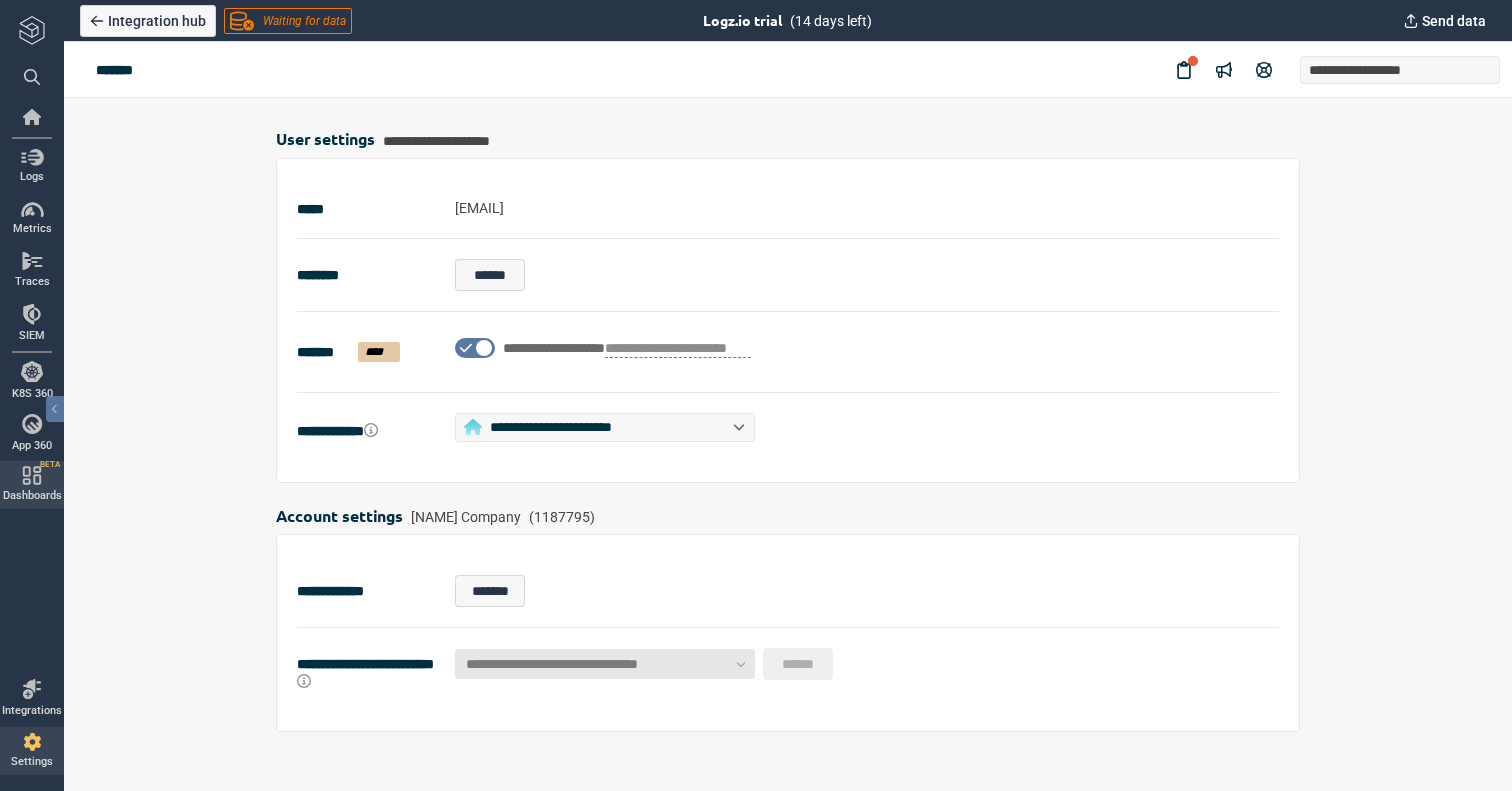 click on "Dashboards BETA" at bounding box center [32, 485] 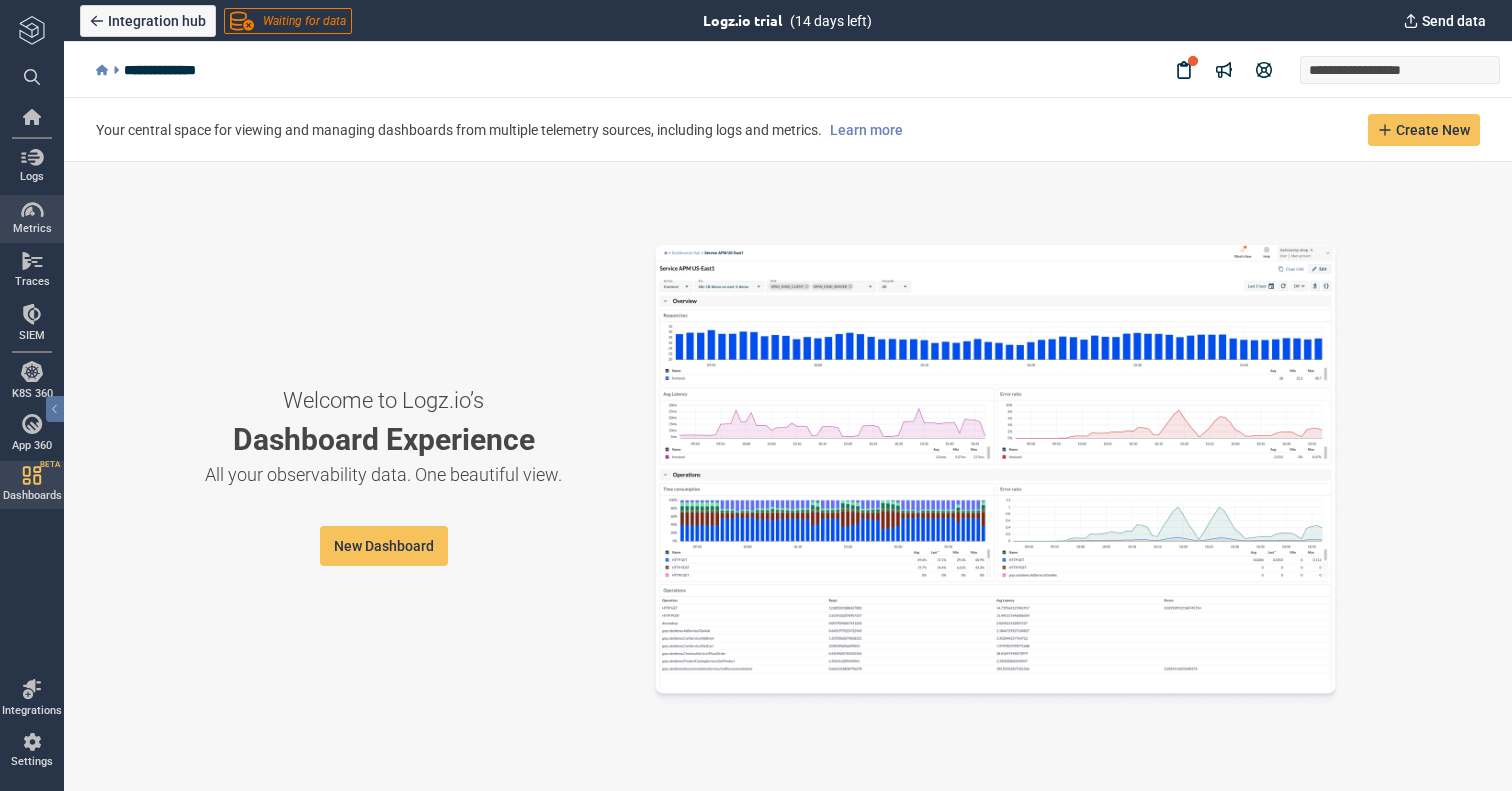 click on "Metrics" at bounding box center [32, 219] 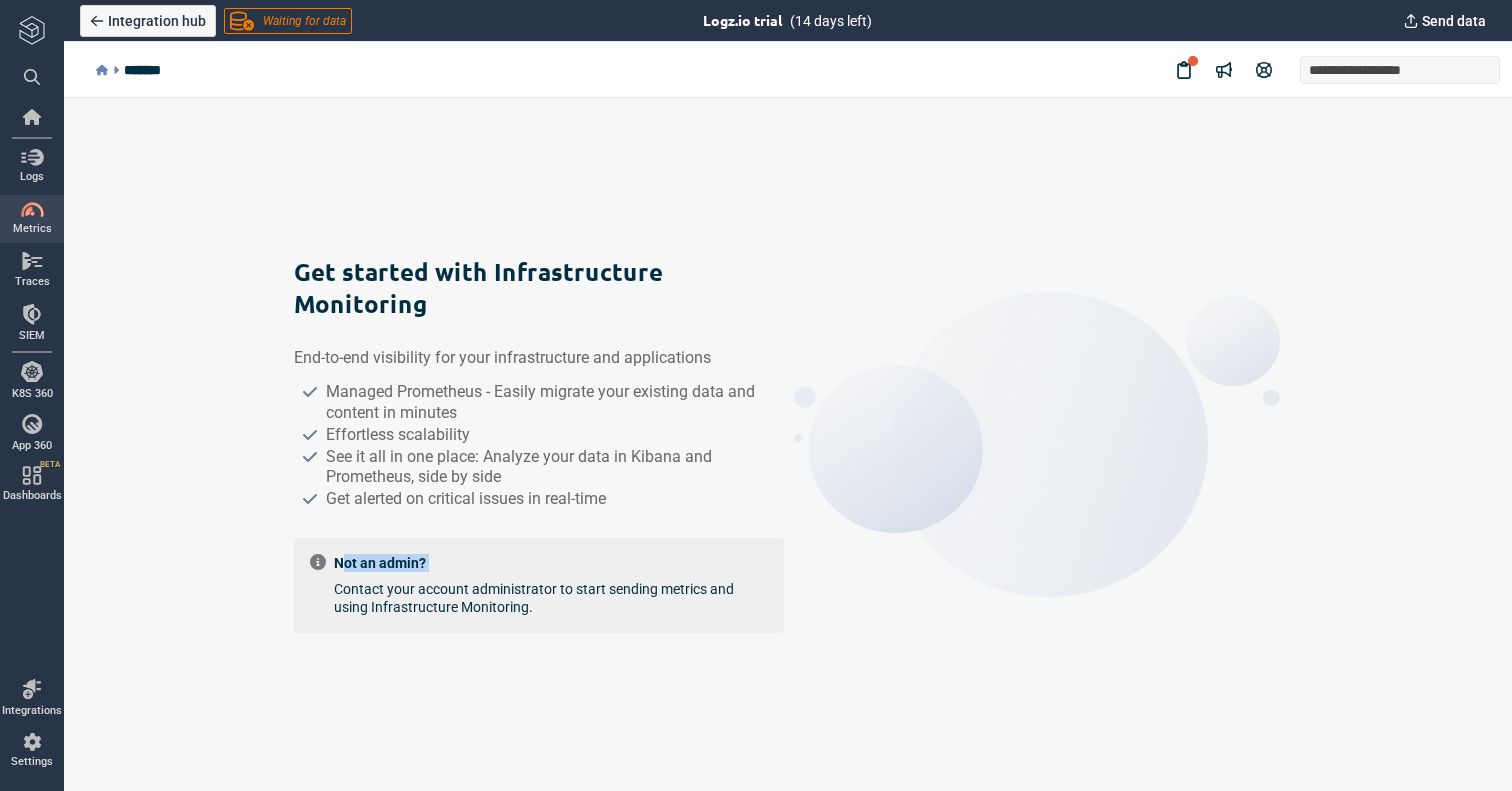 drag, startPoint x: 339, startPoint y: 541, endPoint x: 496, endPoint y: 545, distance: 157.05095 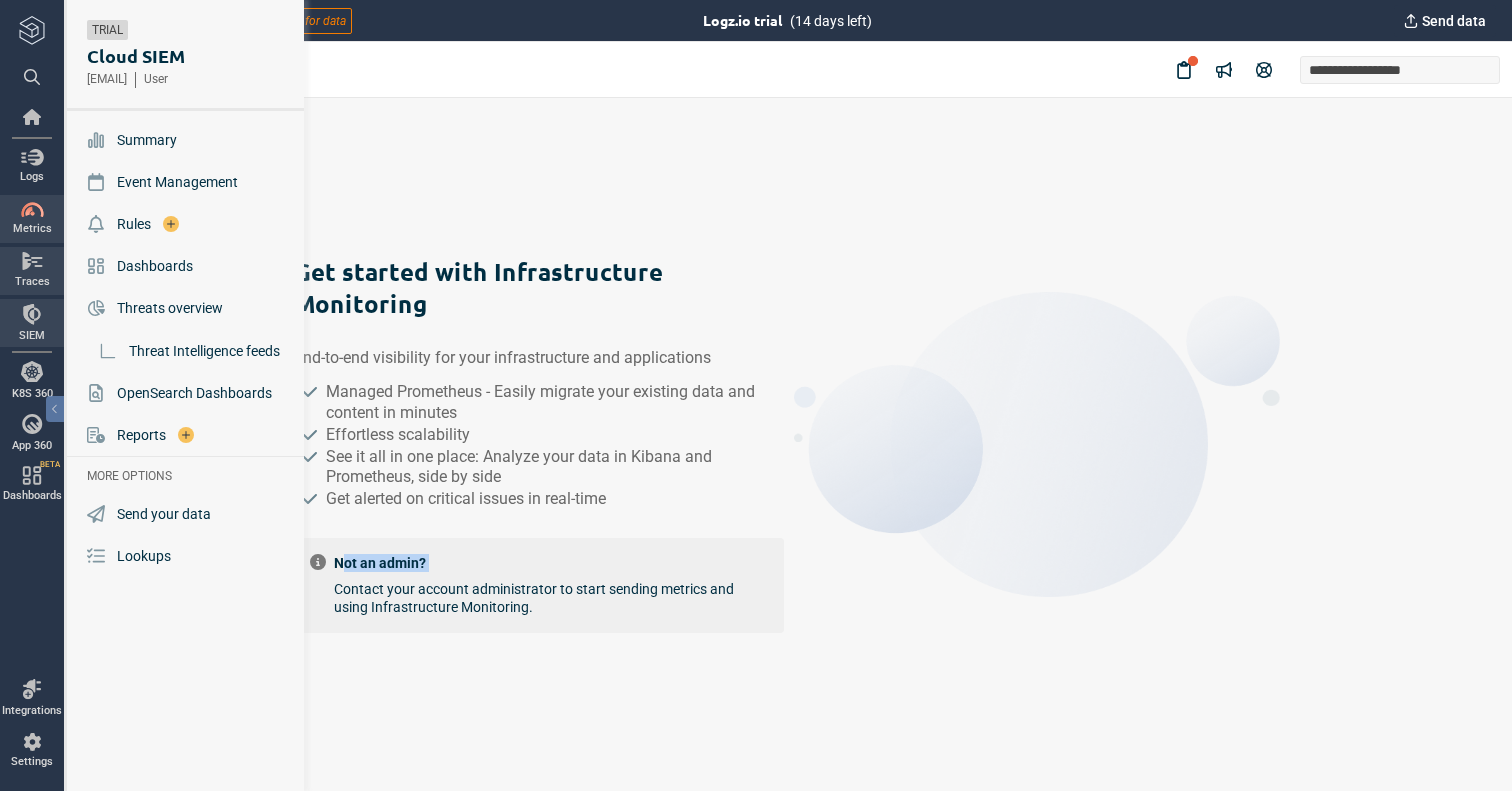 click on "Traces" at bounding box center [32, 270] 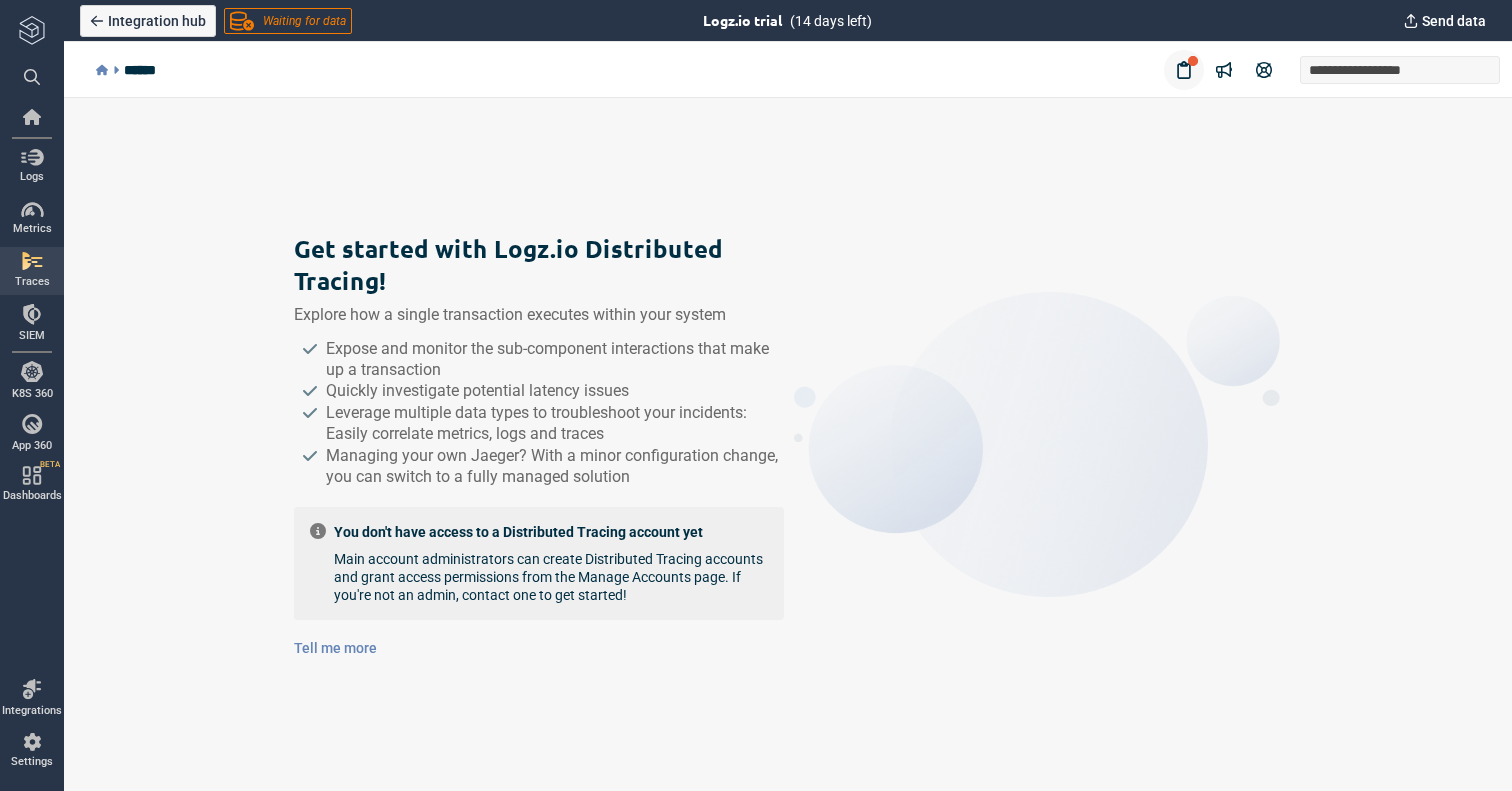click at bounding box center [1184, 70] 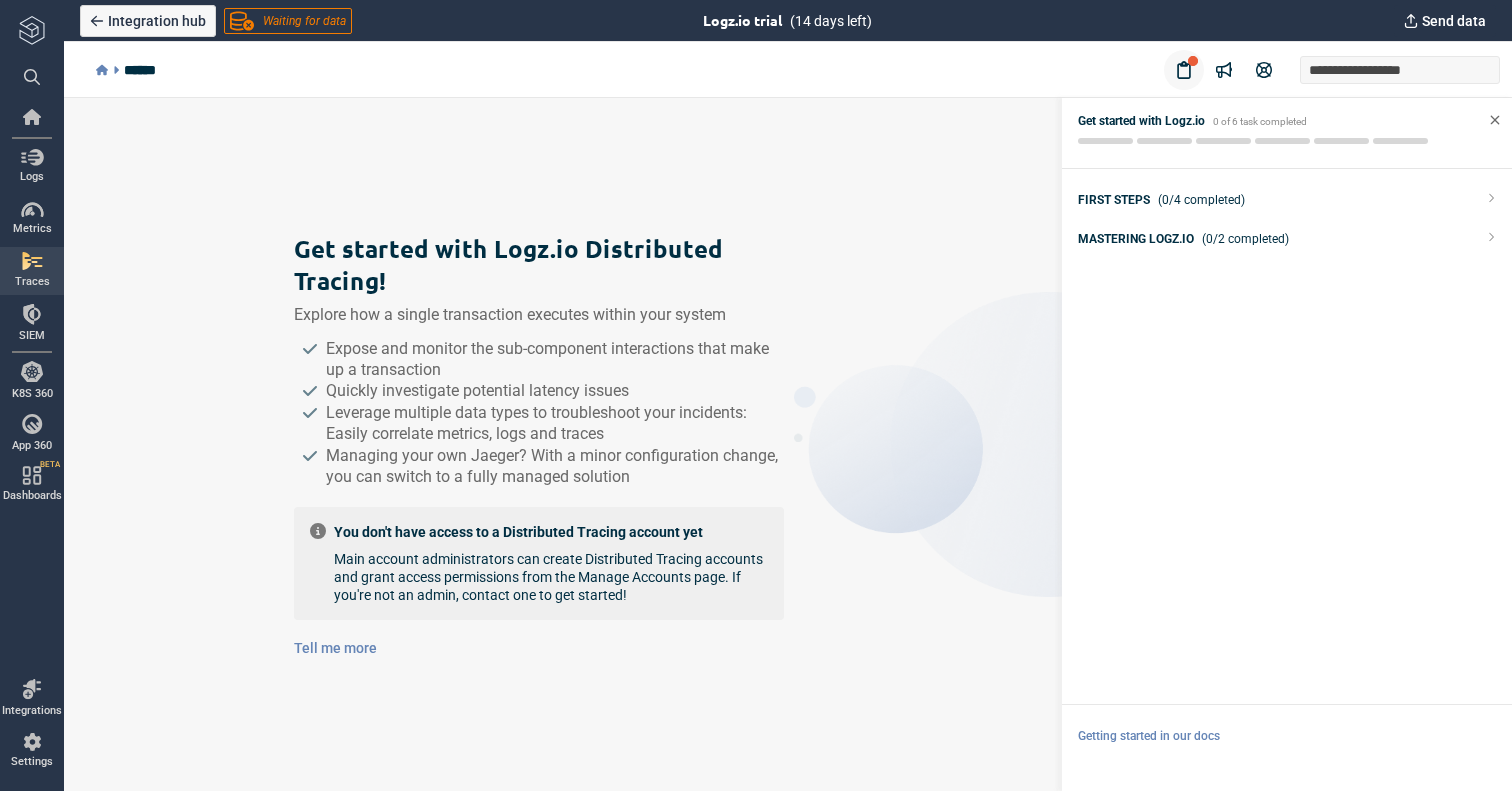click on "(0/4 completed)" at bounding box center [1201, 201] 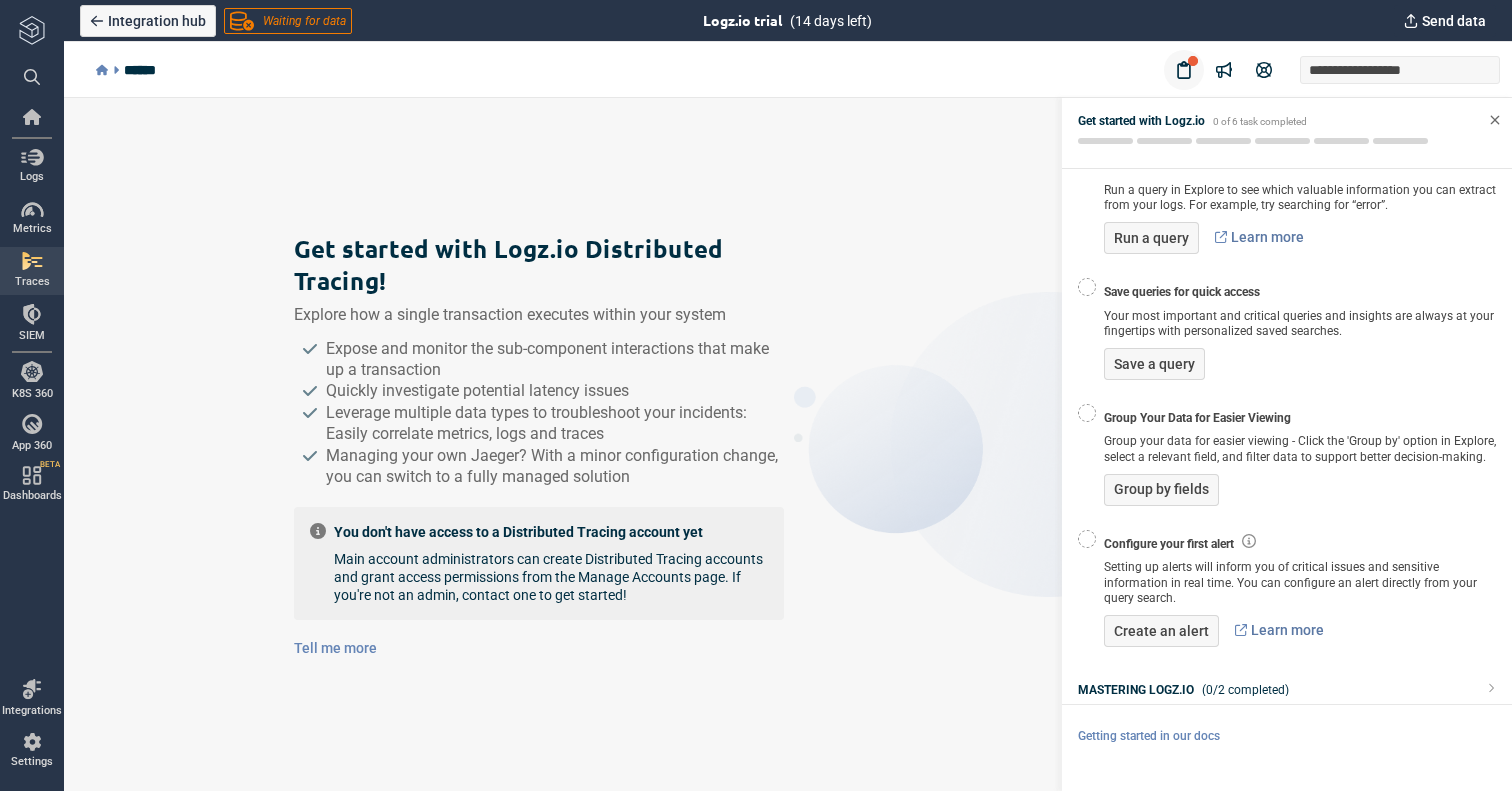 scroll, scrollTop: 0, scrollLeft: 0, axis: both 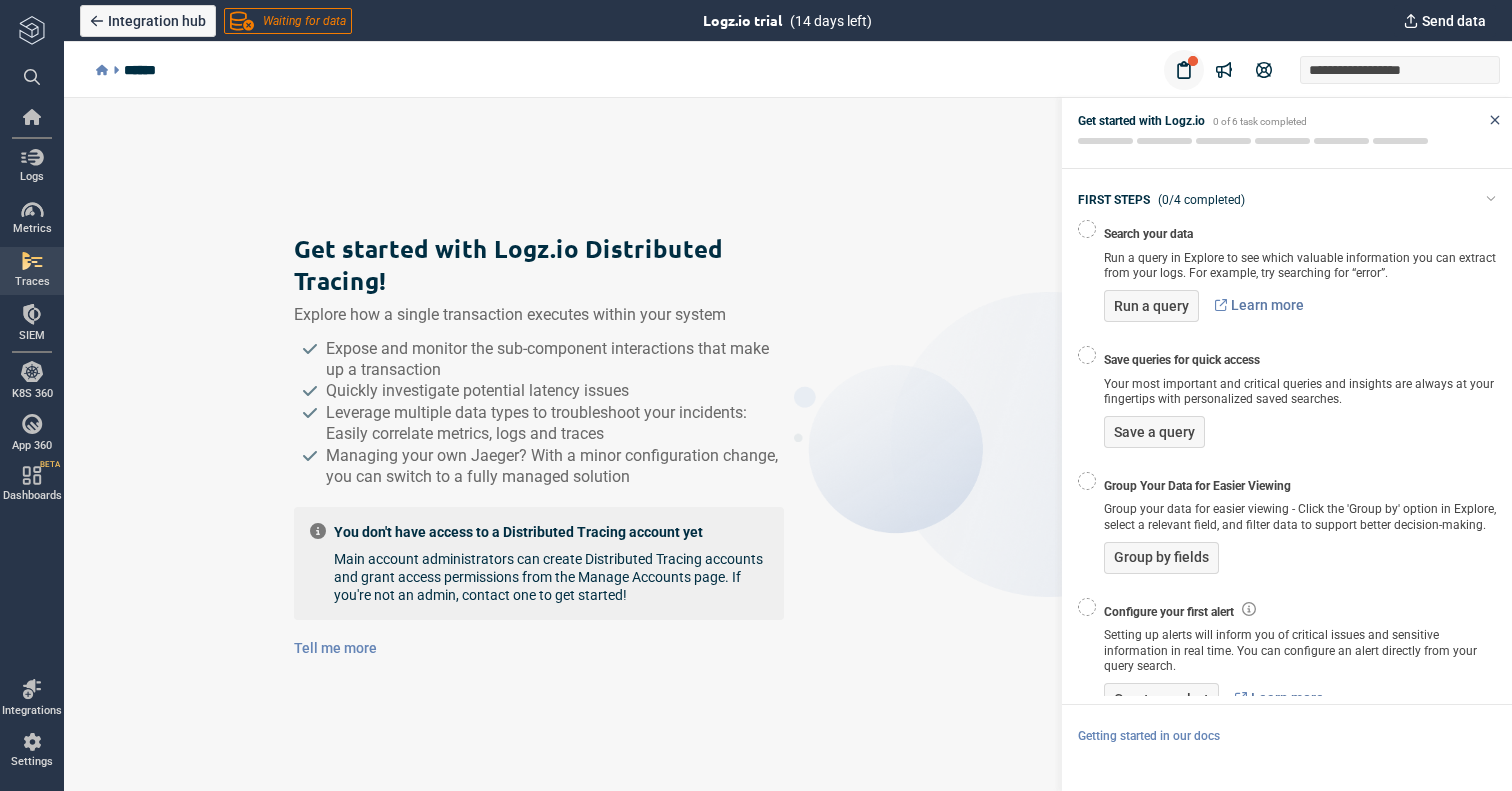 click at bounding box center (1495, 120) 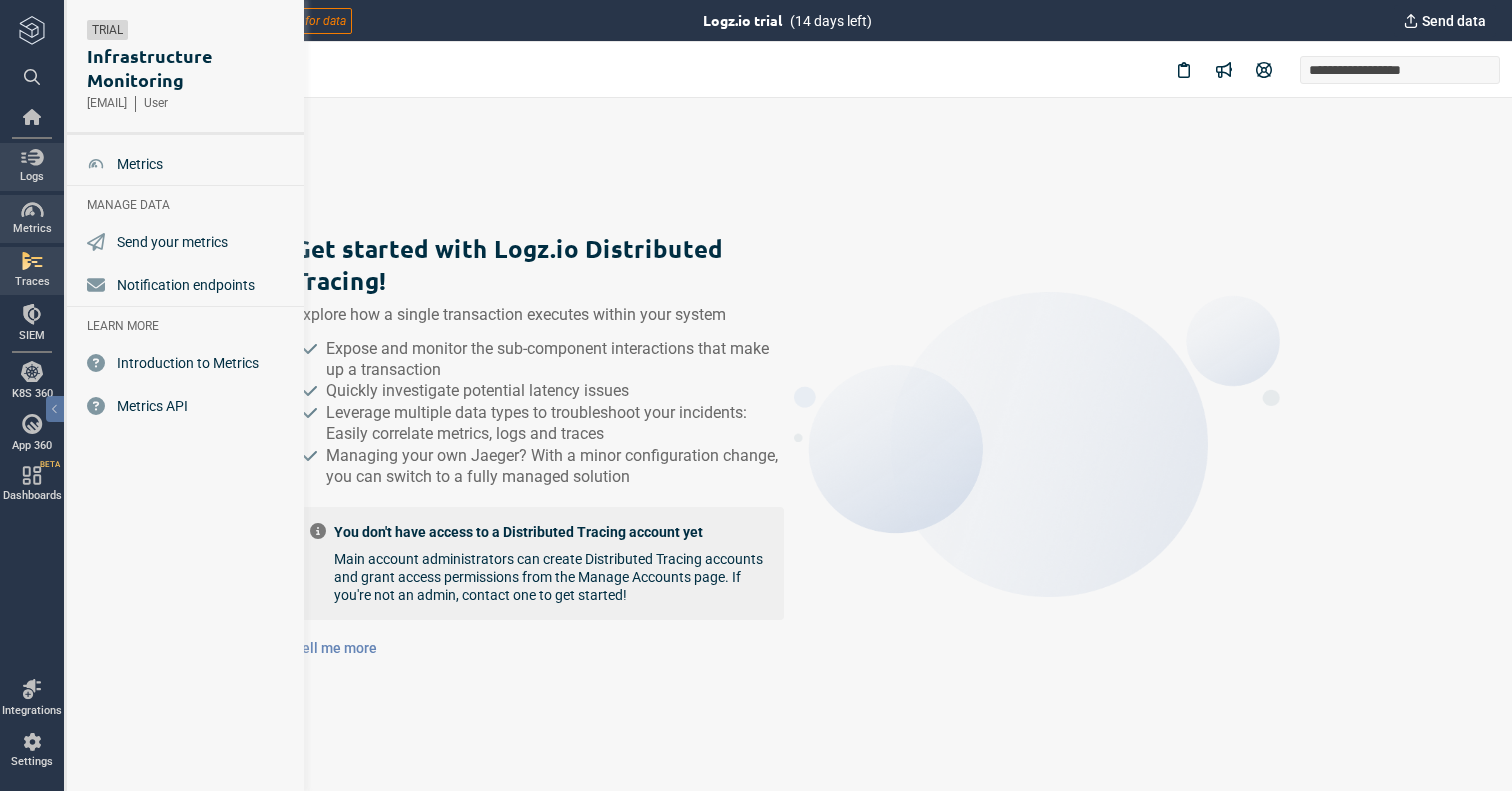 click at bounding box center (32, 157) 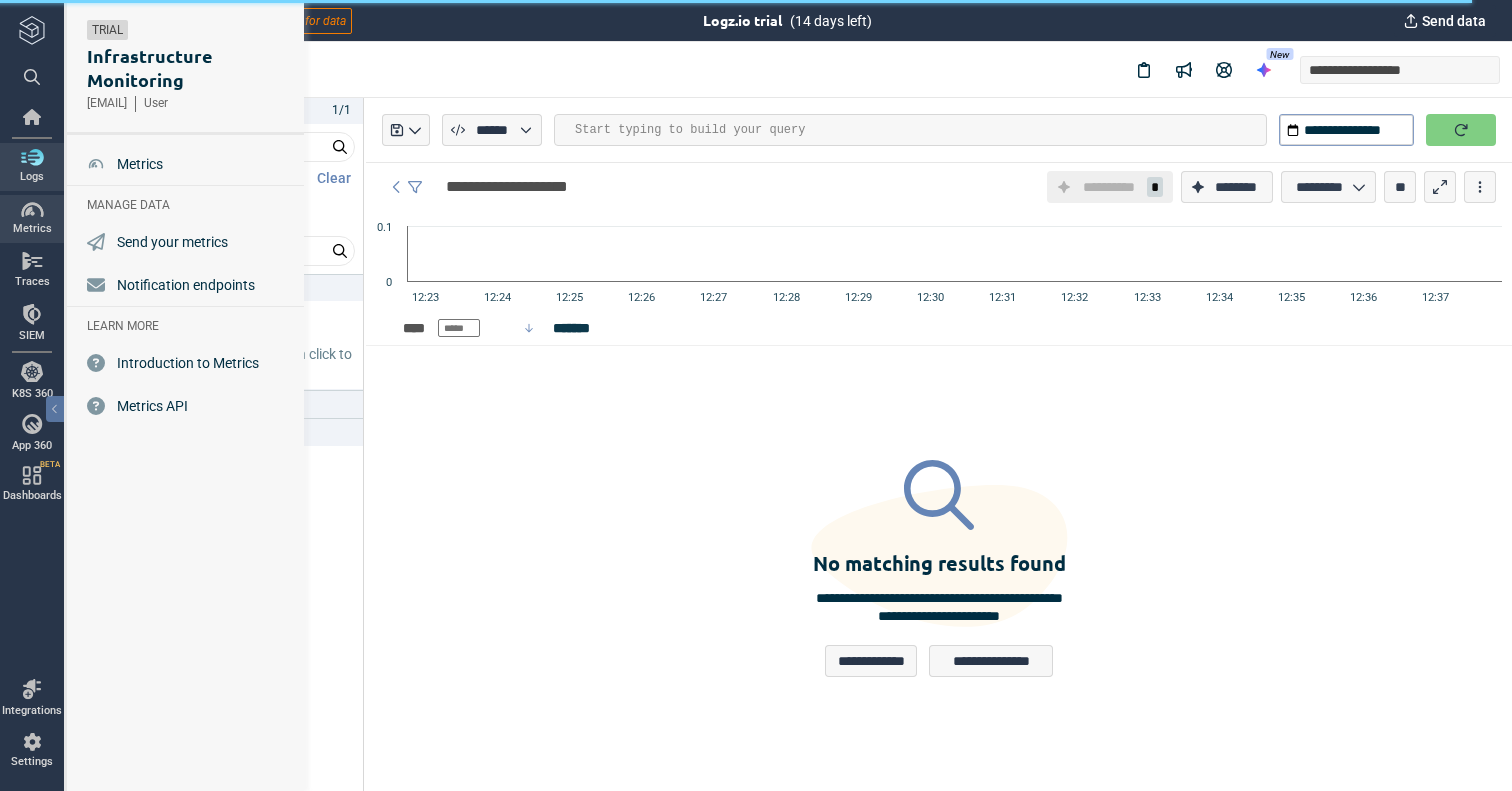 click at bounding box center (32, 210) 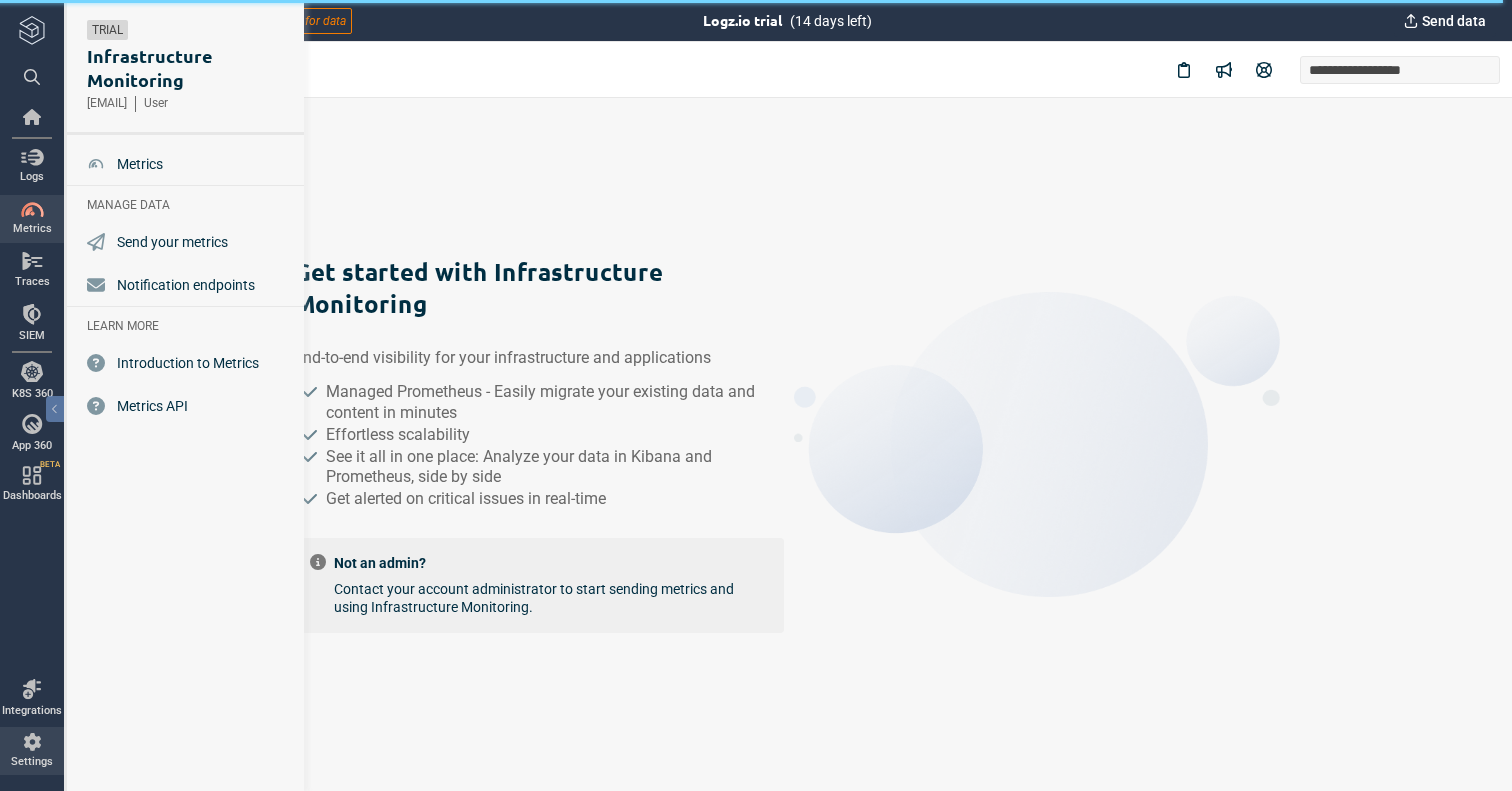 click on "Settings" at bounding box center [32, 751] 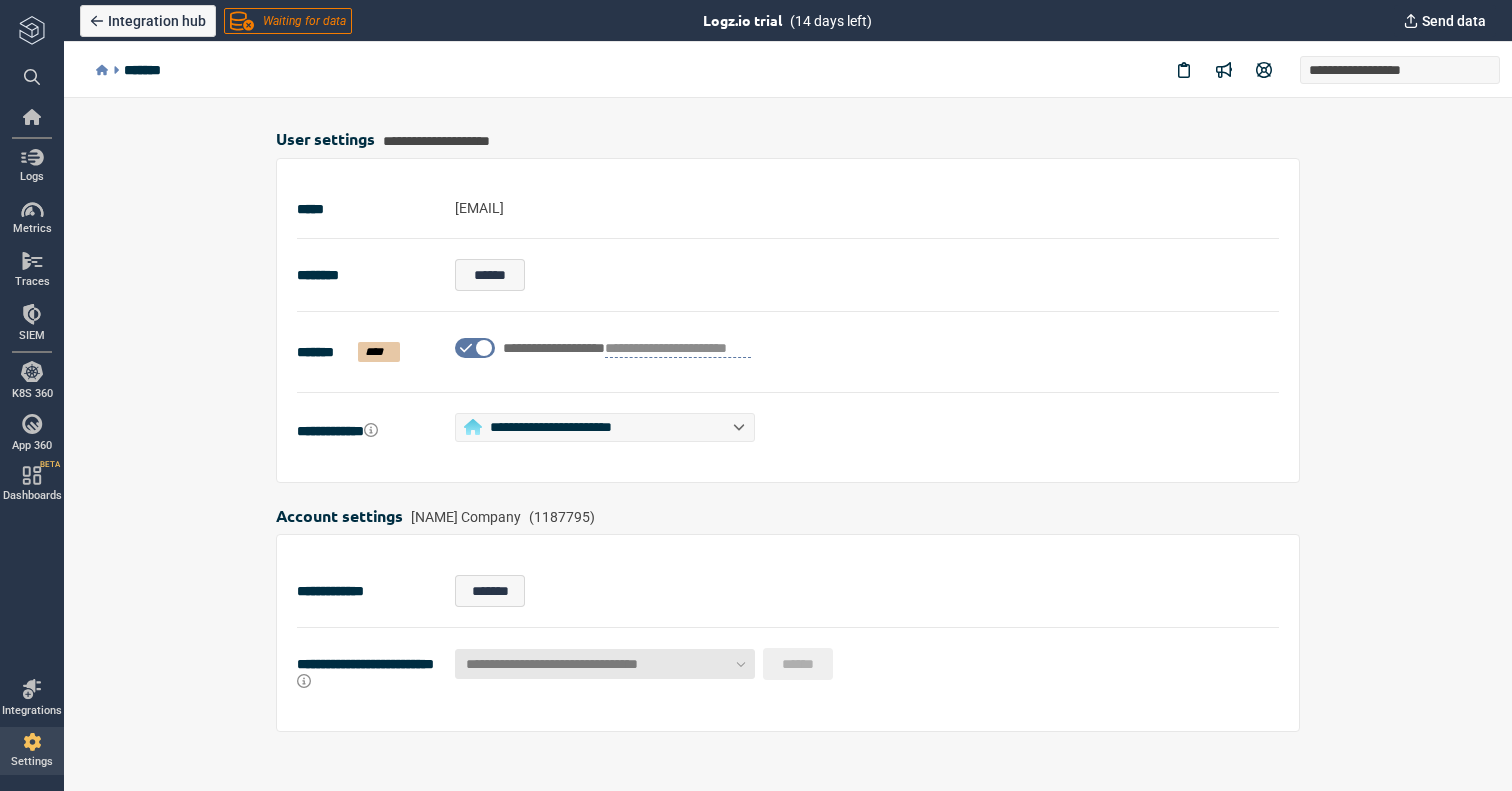 click on "**********" at bounding box center [788, 444] 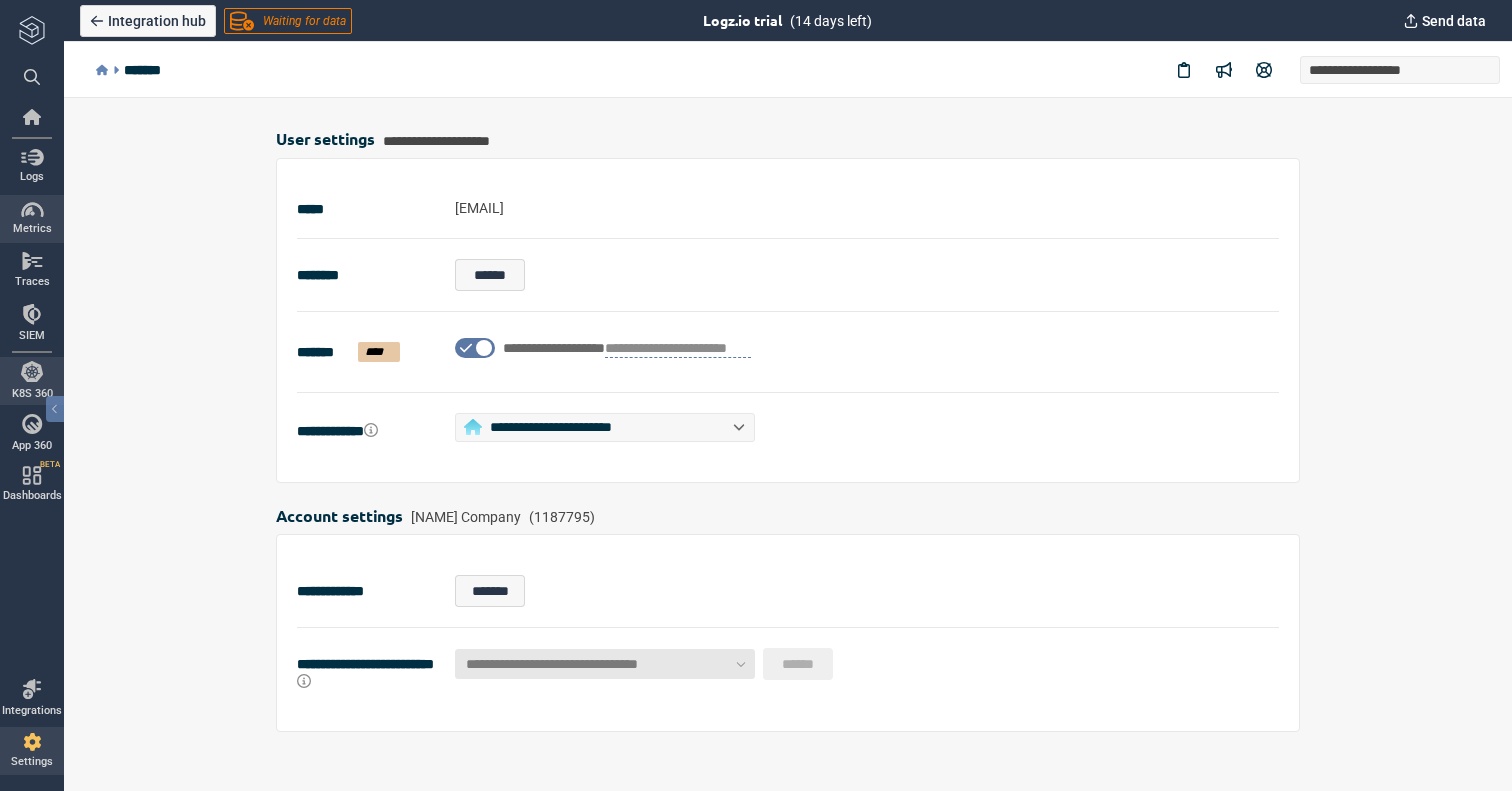 click on "Metrics" at bounding box center (32, 229) 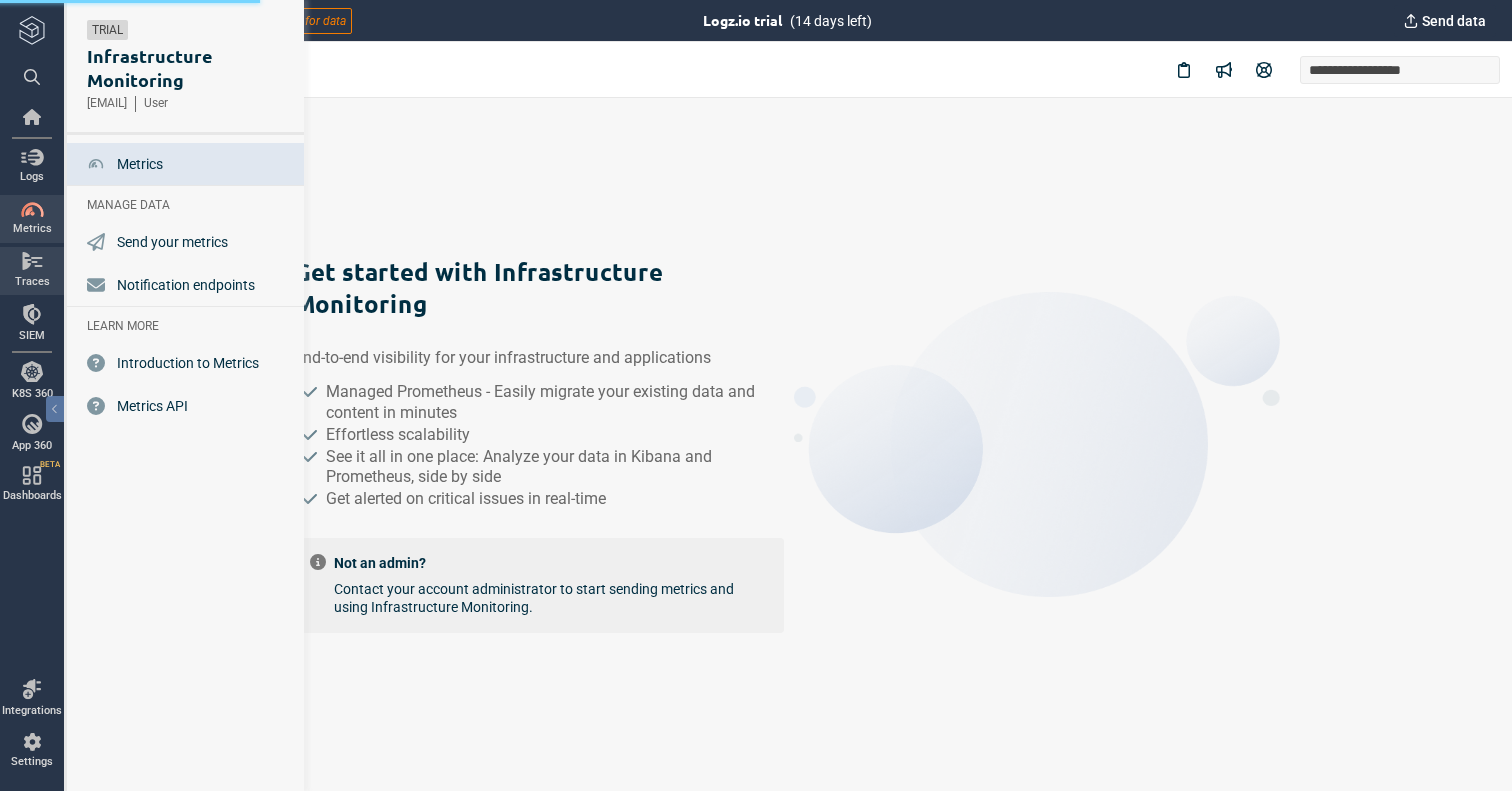 click on "Traces" at bounding box center [32, 282] 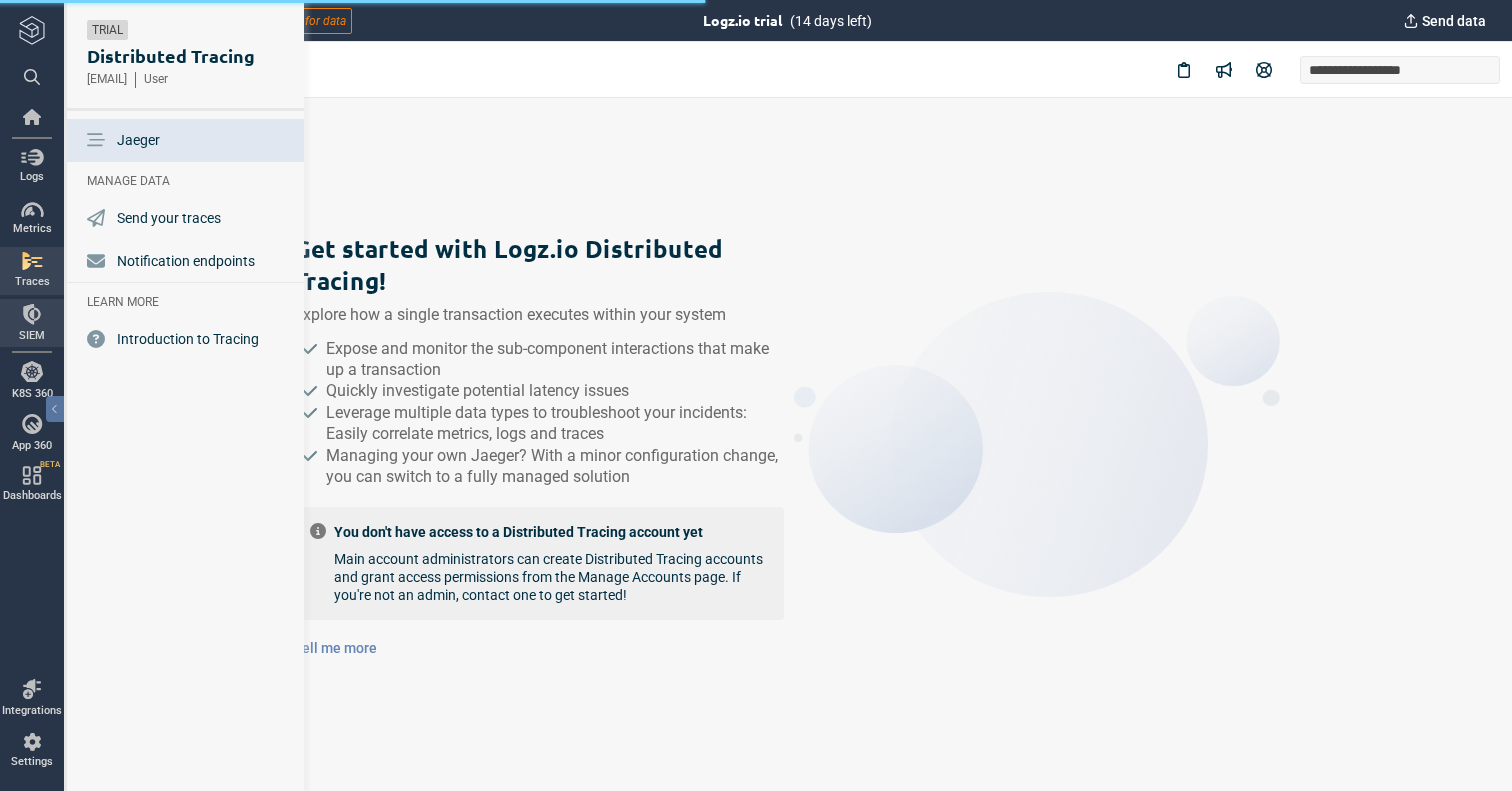 click on "SIEM" at bounding box center [32, 336] 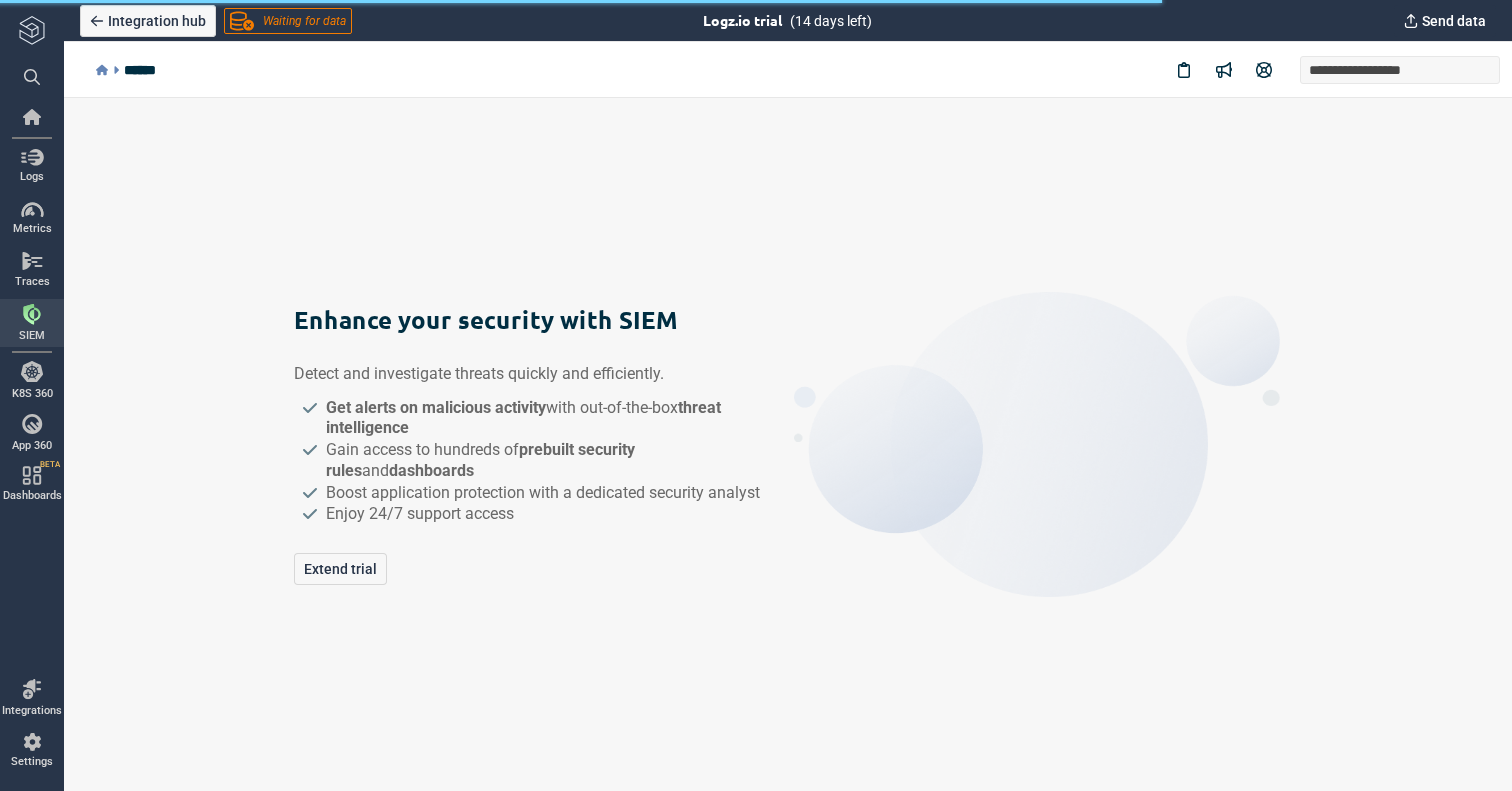 click on "Enhance your security with SIEM Detect and investigate threats quickly and efficiently. Get alerts on malicious activity with out-of-the-box threat intelligence Gain access to hundreds of prebuilt security rules and dashboards Boost application protection with a dedicated security analyst Enjoy 24/7 support access Extend trial" at bounding box center [788, 445] 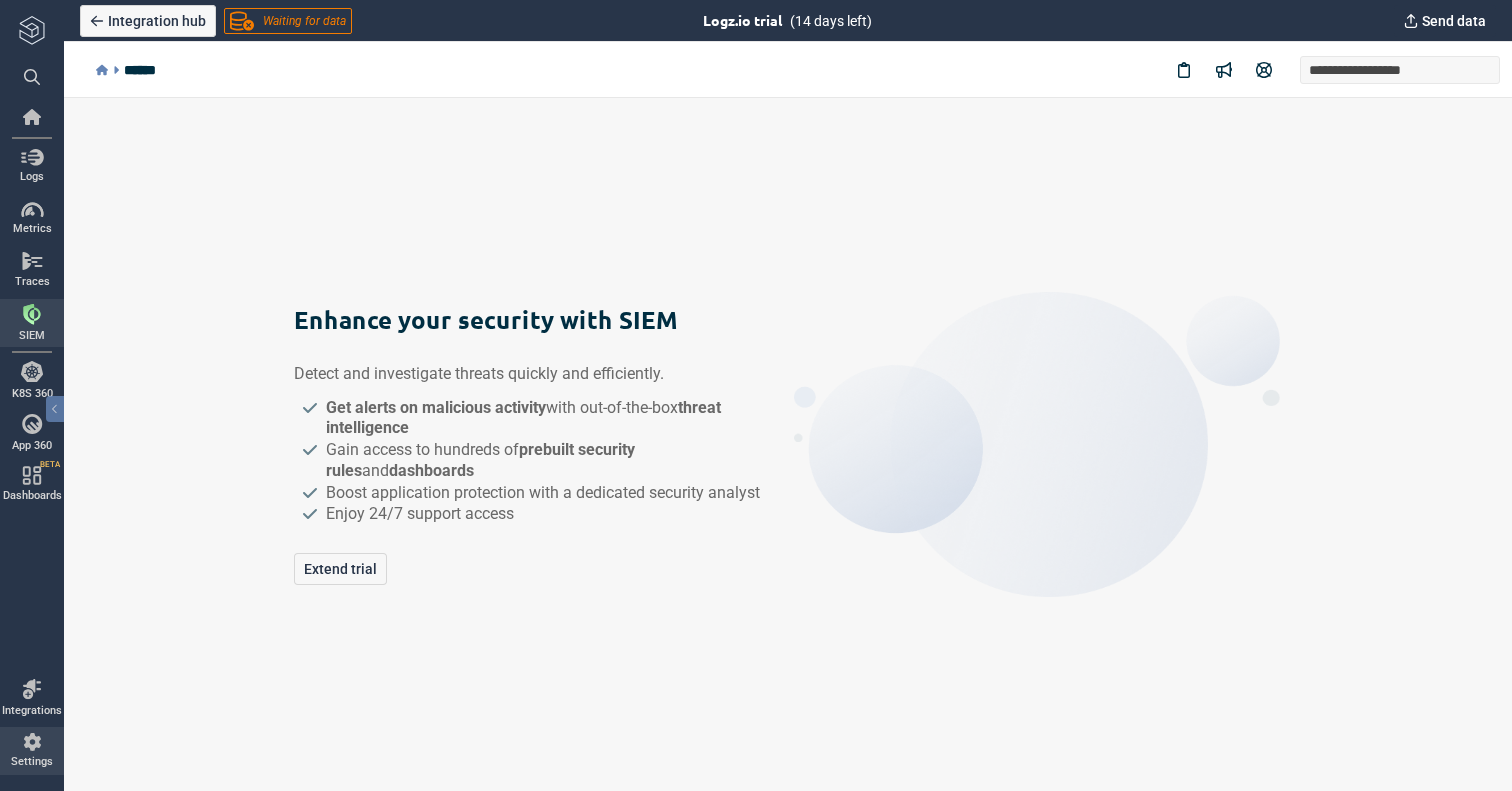 click on "Settings" at bounding box center (32, 751) 